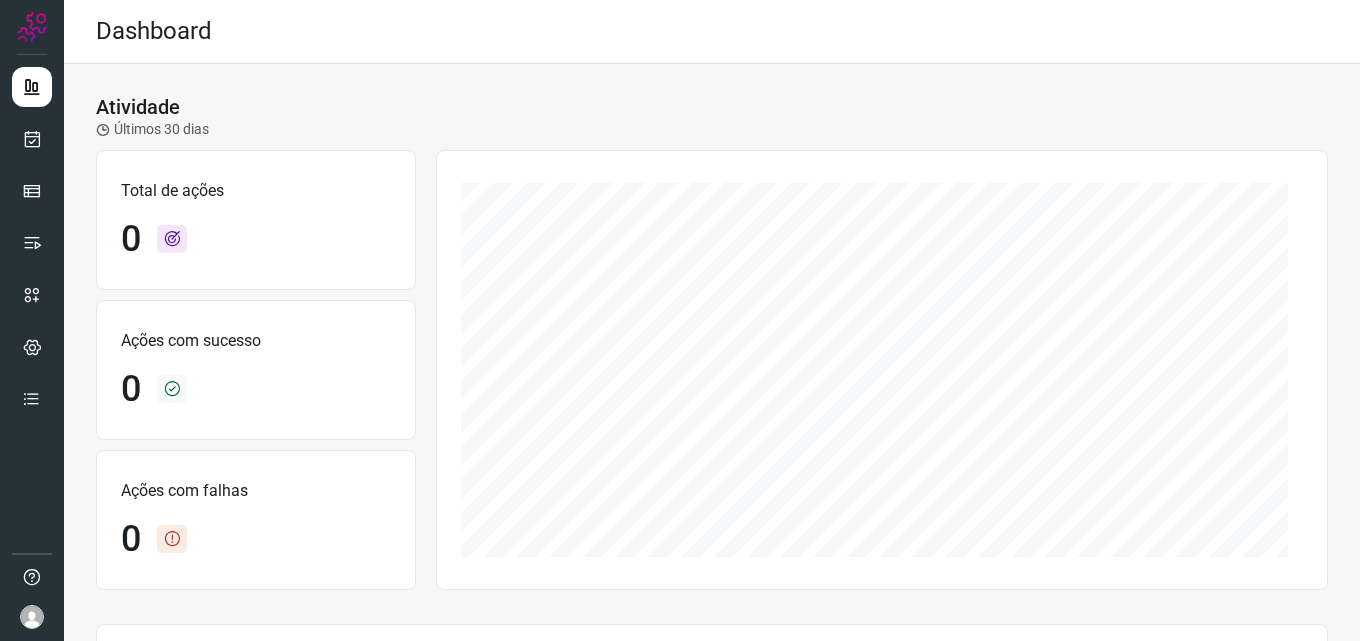 scroll, scrollTop: 0, scrollLeft: 0, axis: both 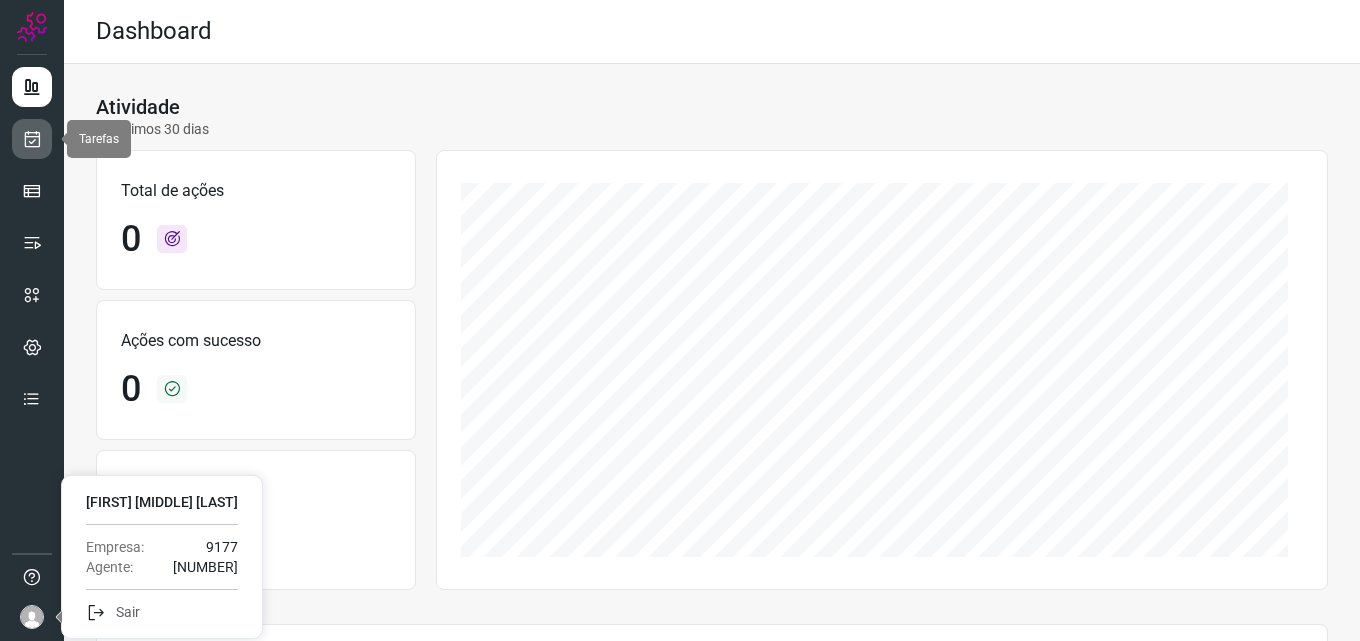 click at bounding box center (32, 139) 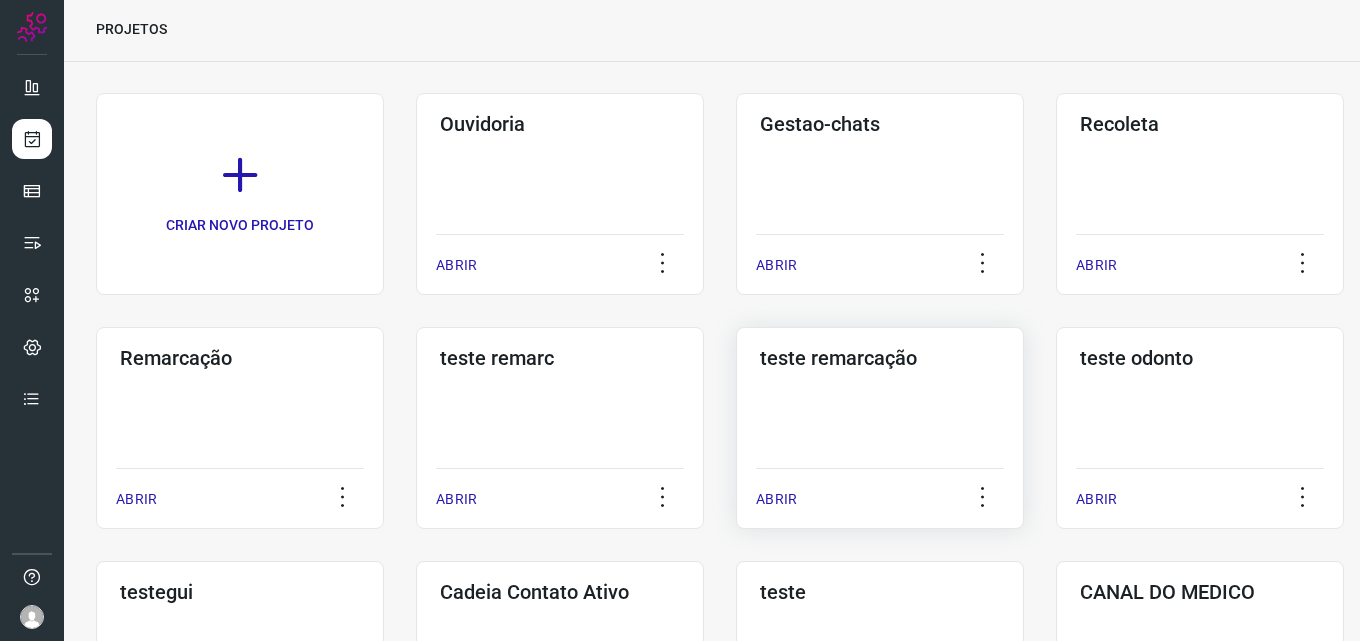 scroll, scrollTop: 100, scrollLeft: 0, axis: vertical 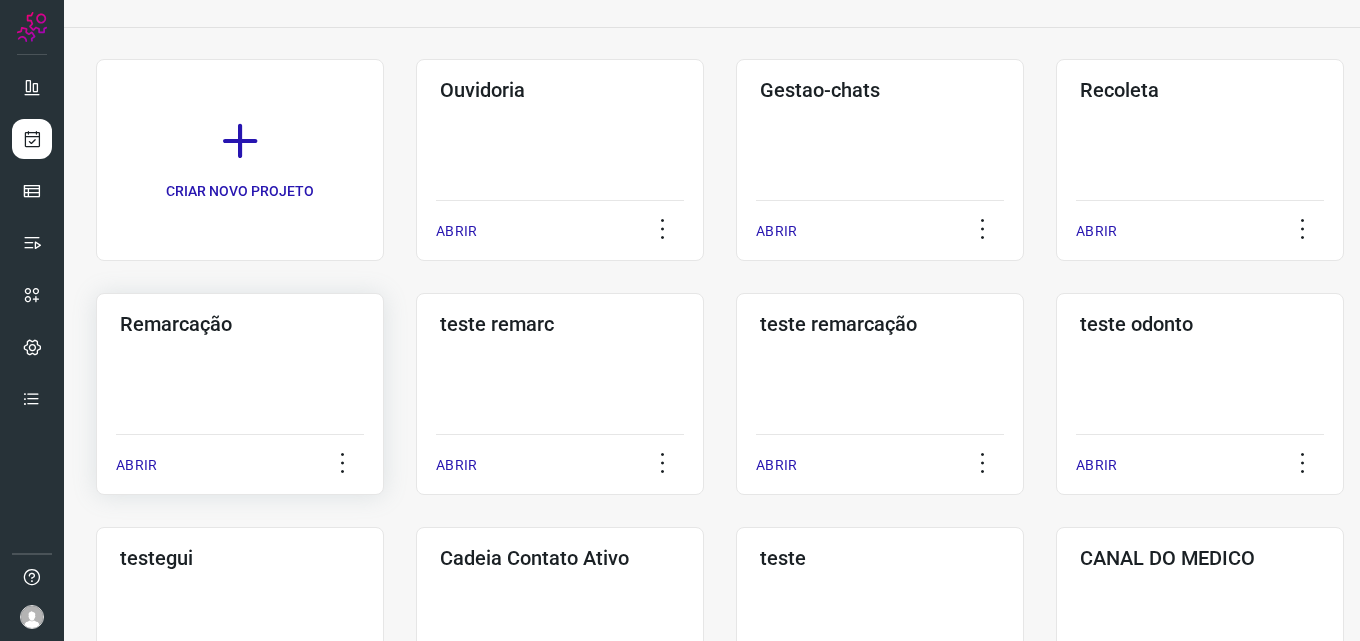 click on "ABRIR" at bounding box center (136, 465) 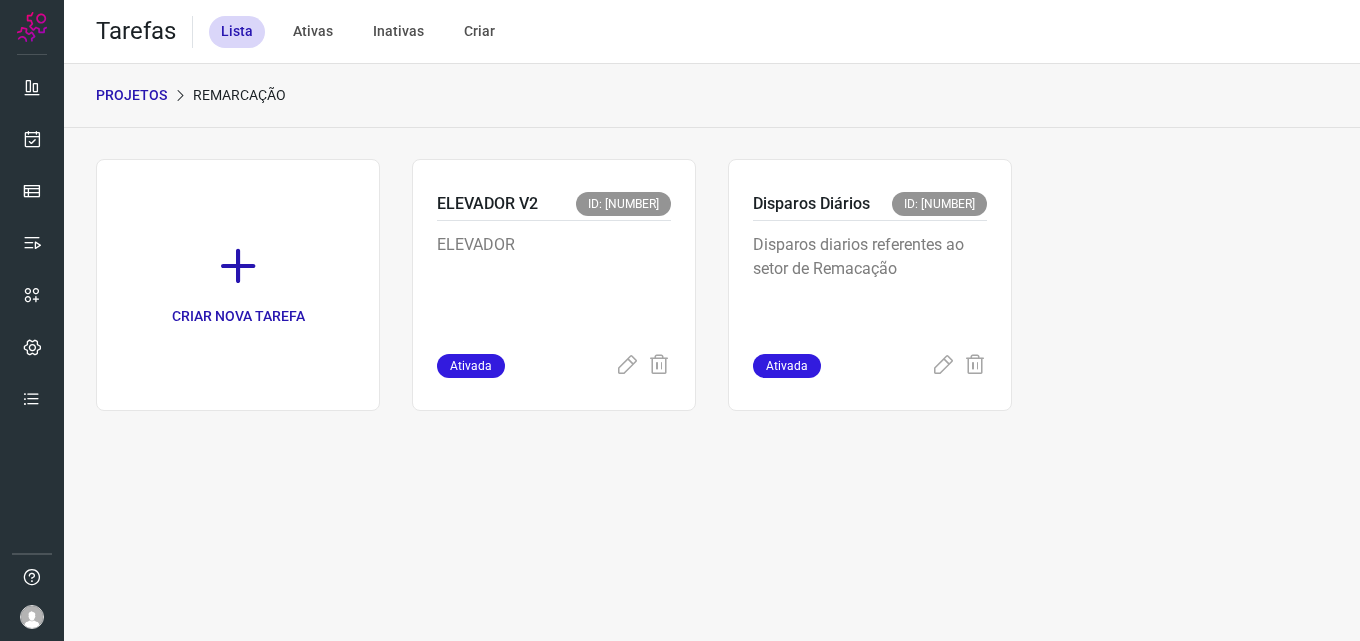 scroll, scrollTop: 0, scrollLeft: 0, axis: both 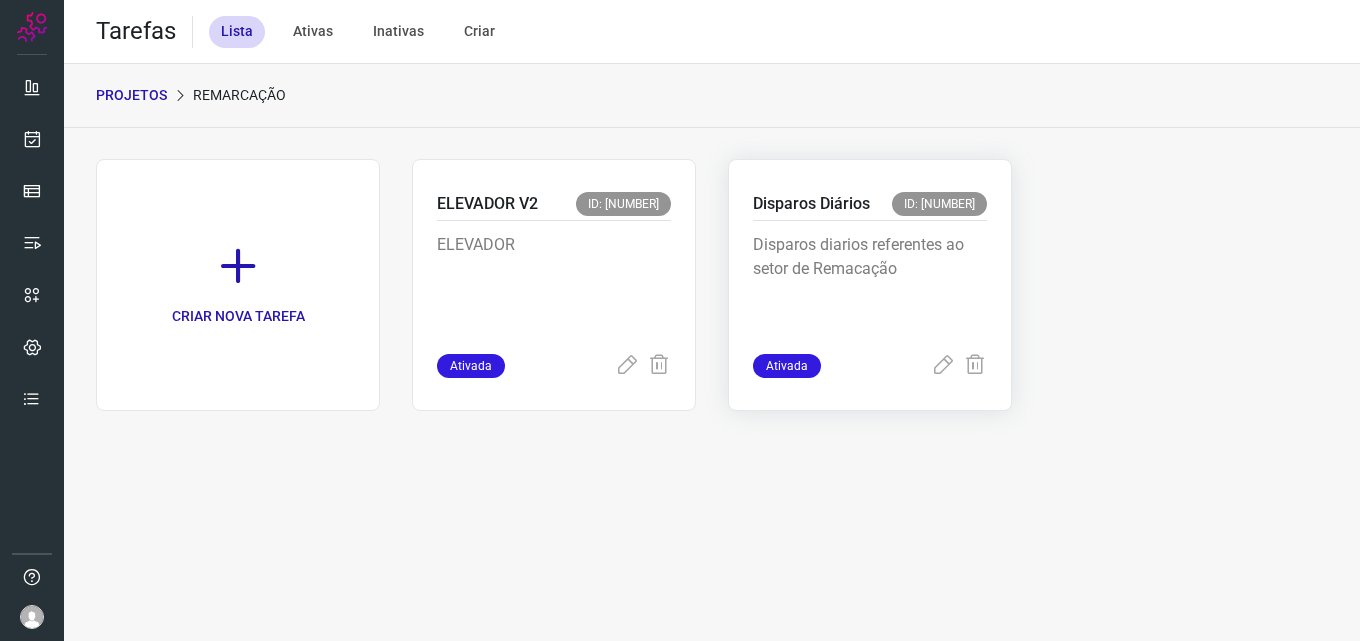 click on "Disparos Diários" at bounding box center [811, 204] 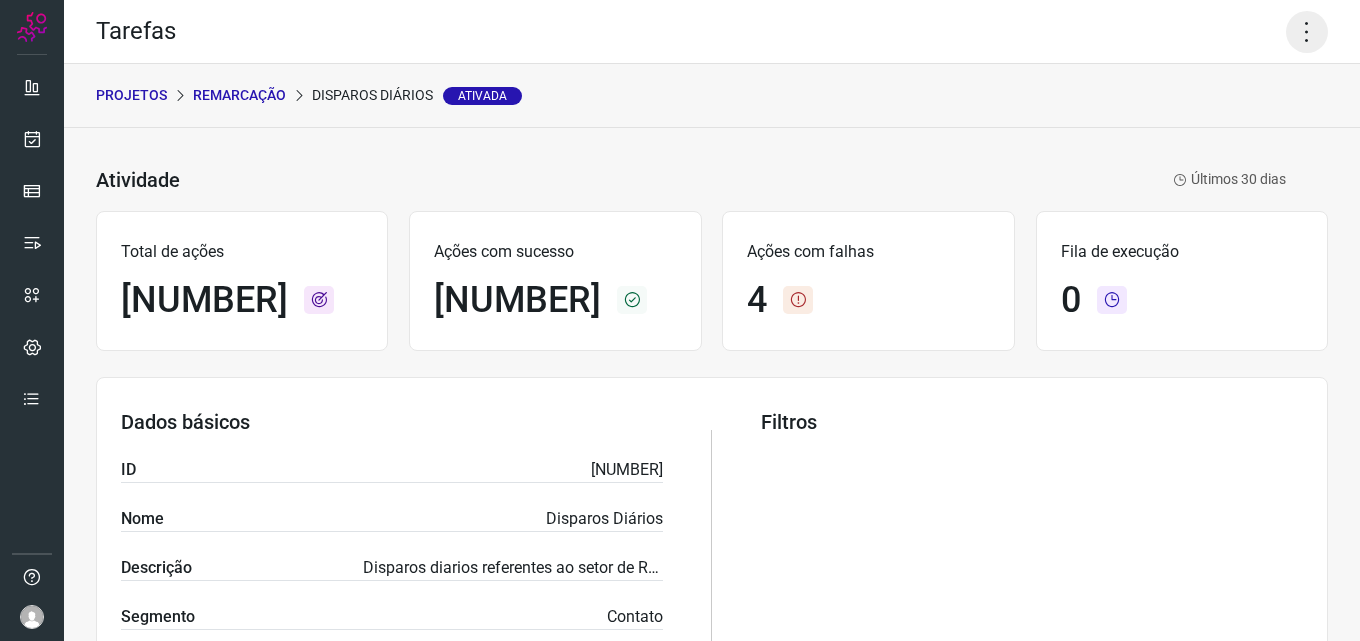 click 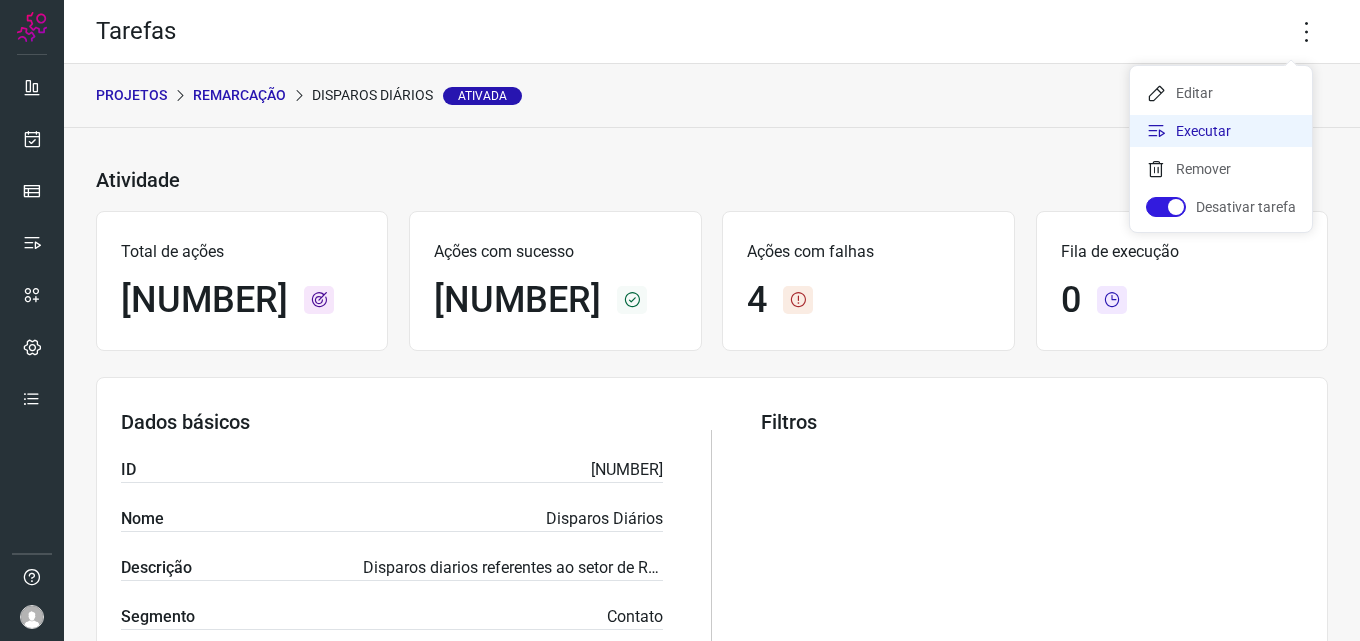 click on "Executar" 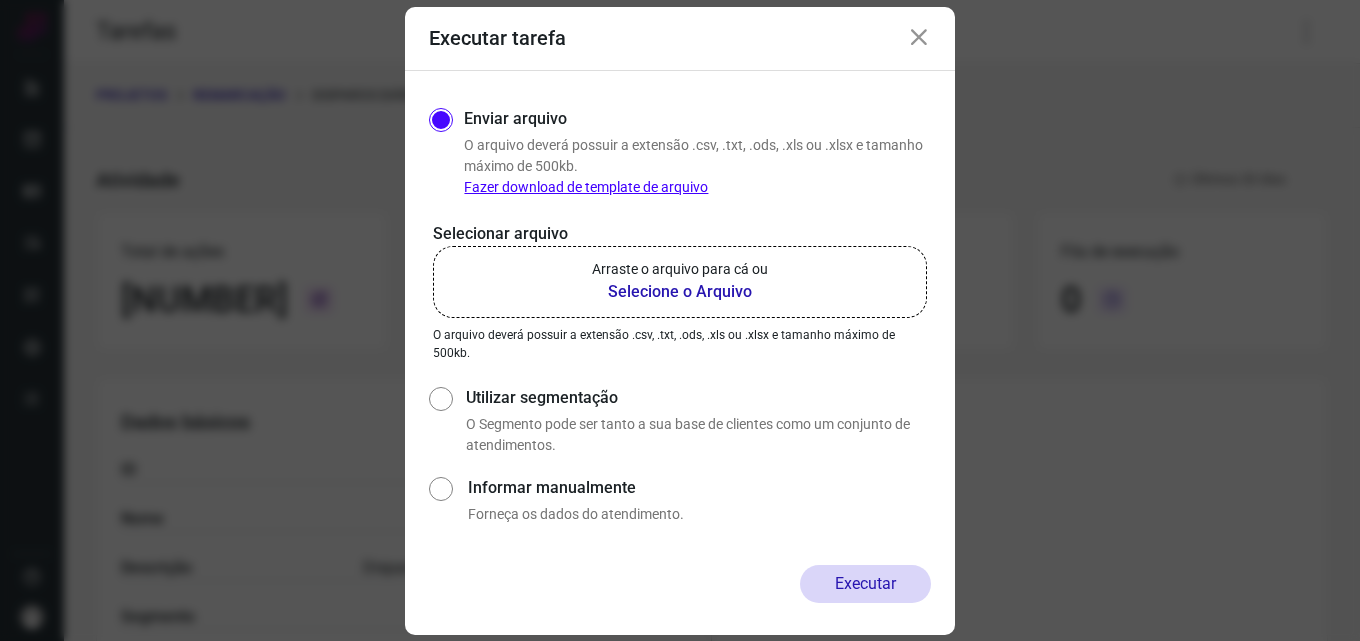 click on "Selecione o Arquivo" at bounding box center (680, 292) 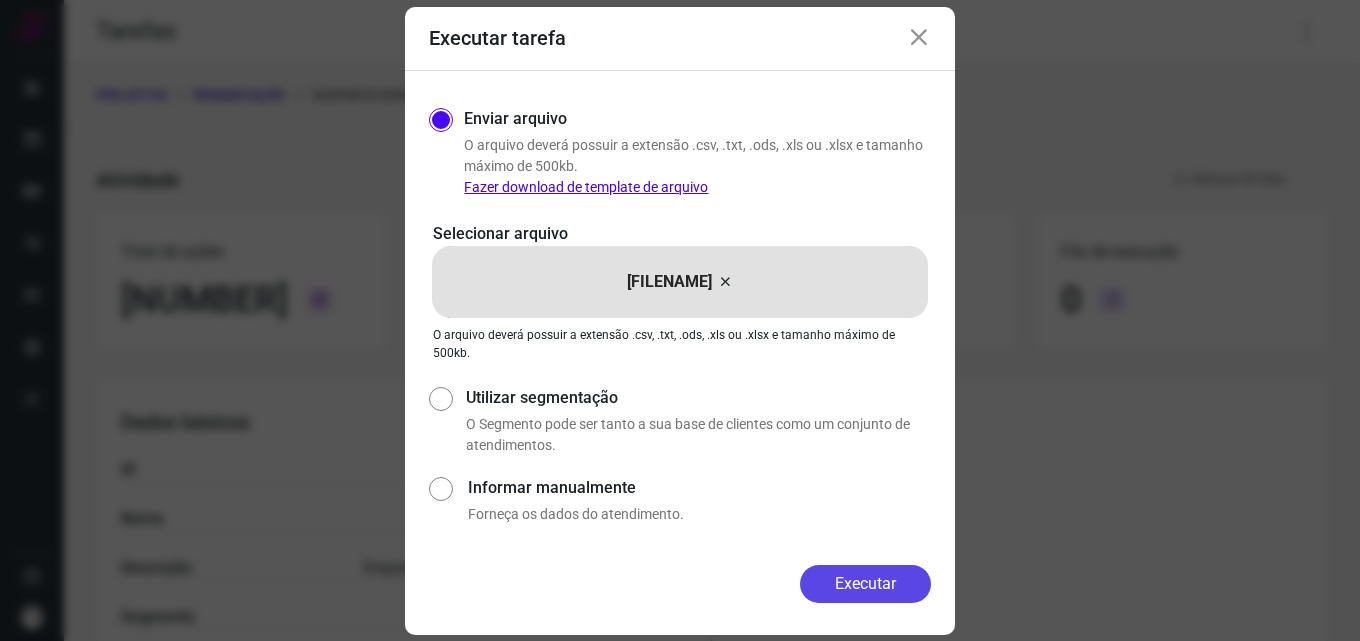 click on "Executar" at bounding box center (865, 584) 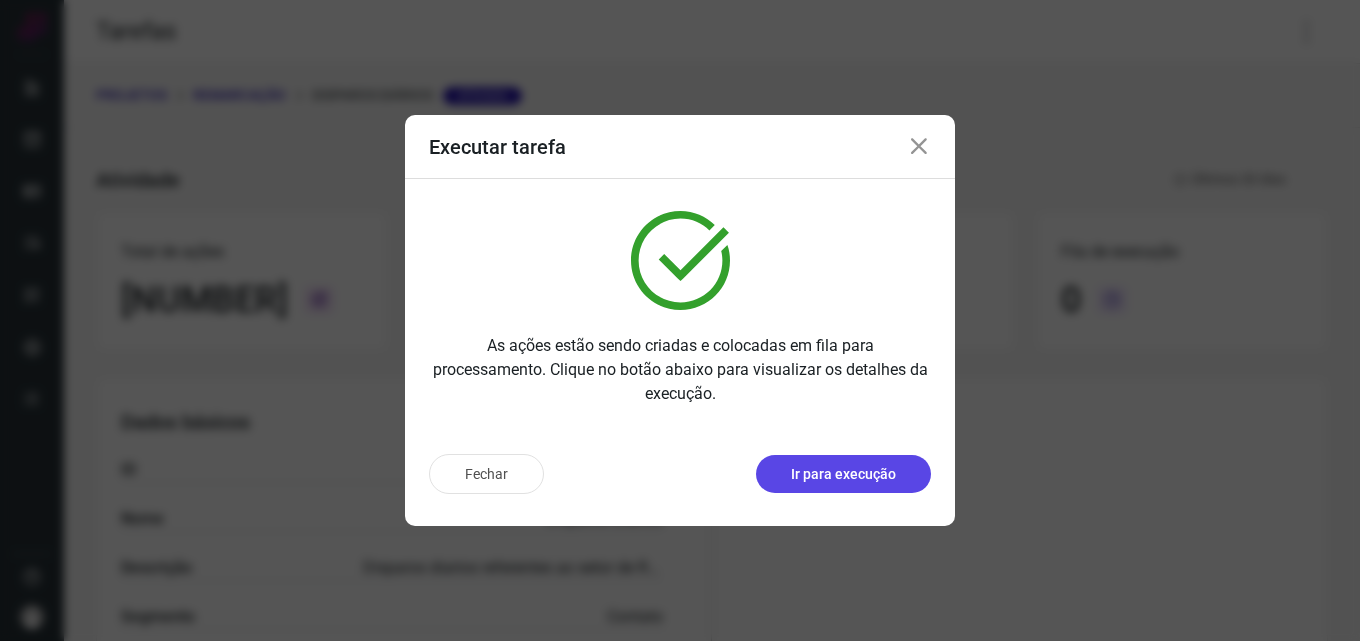 click on "Ir para execução" at bounding box center (843, 474) 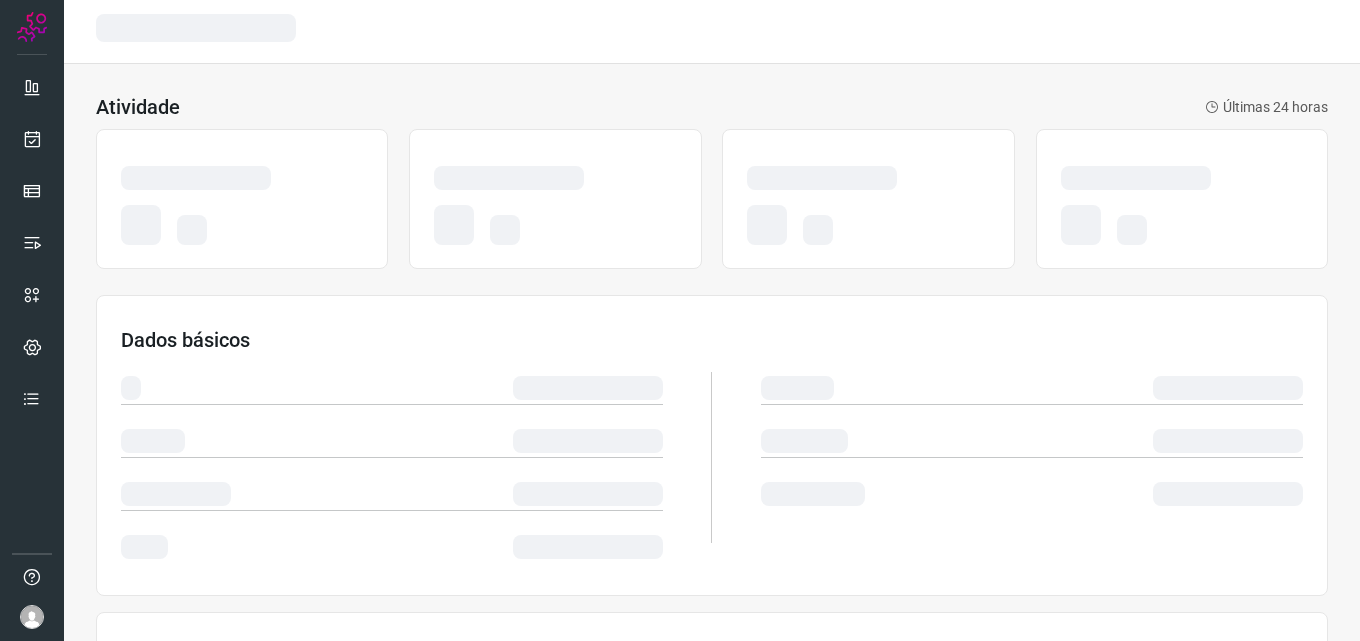 scroll, scrollTop: 0, scrollLeft: 0, axis: both 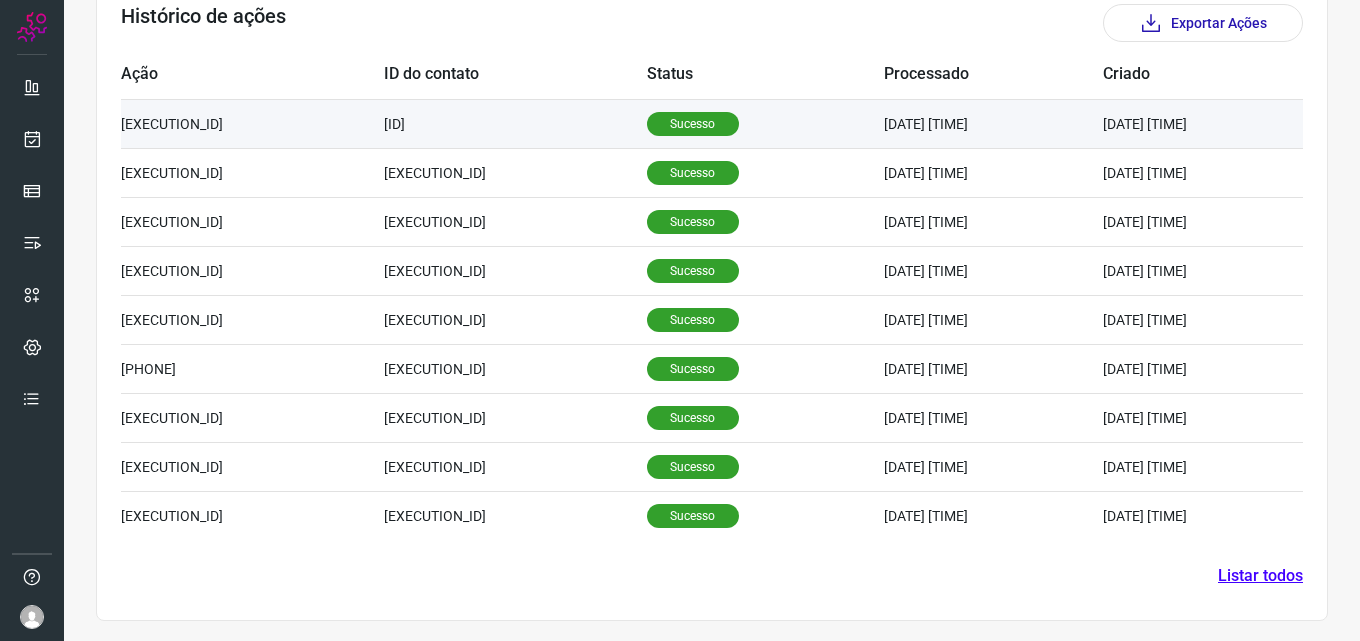 click on "Sucesso" at bounding box center [693, 124] 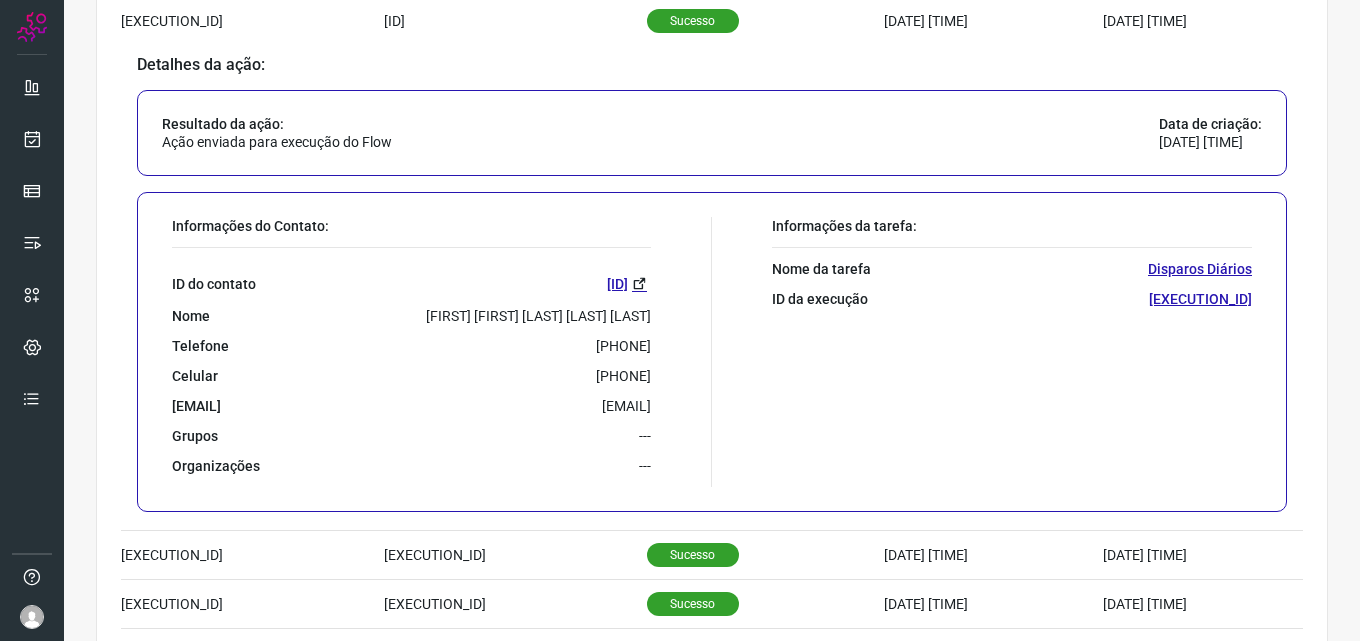 scroll, scrollTop: 725, scrollLeft: 0, axis: vertical 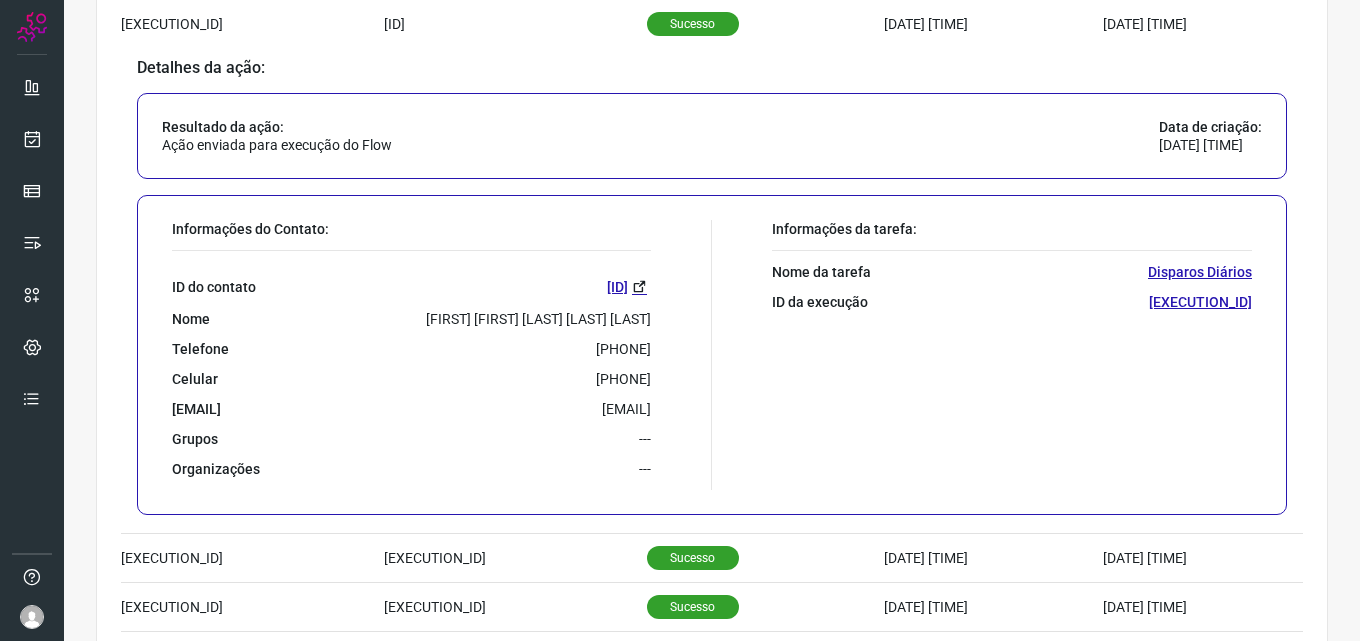 drag, startPoint x: 541, startPoint y: 348, endPoint x: 652, endPoint y: 336, distance: 111.64677 